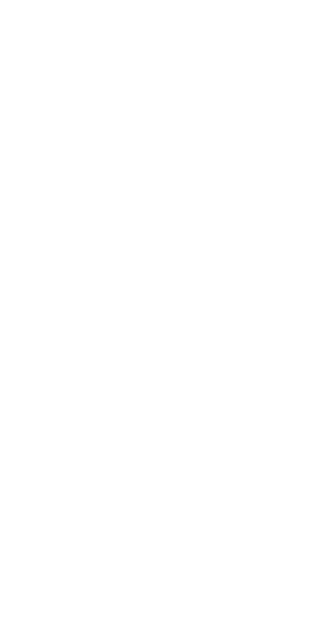 scroll, scrollTop: 0, scrollLeft: 0, axis: both 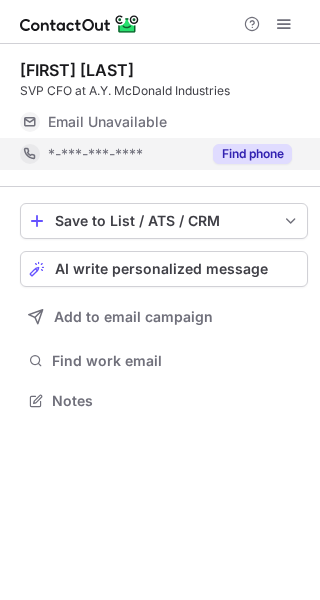 click on "Find phone" at bounding box center (252, 154) 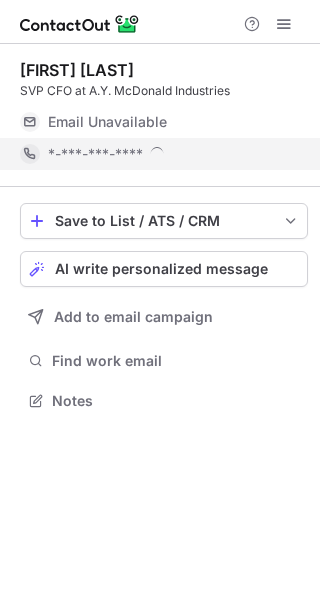 scroll, scrollTop: 10, scrollLeft: 10, axis: both 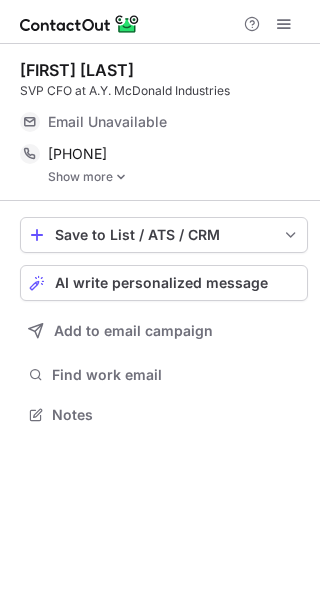 click at bounding box center [121, 177] 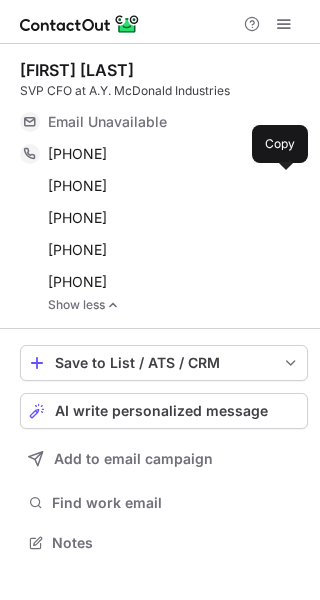 scroll, scrollTop: 10, scrollLeft: 10, axis: both 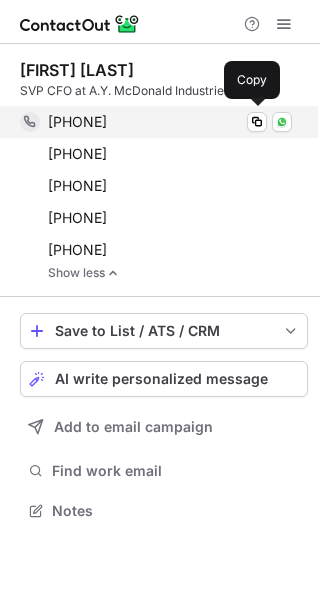 drag, startPoint x: 136, startPoint y: 235, endPoint x: 51, endPoint y: 125, distance: 139.01439 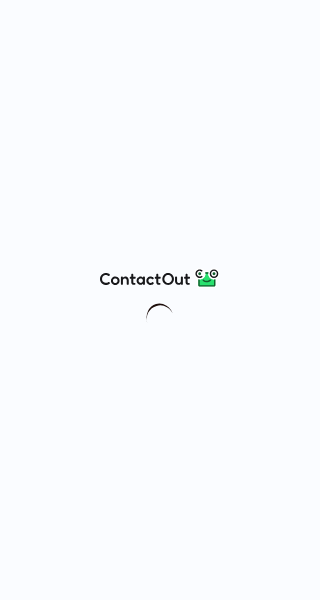 scroll, scrollTop: 0, scrollLeft: 0, axis: both 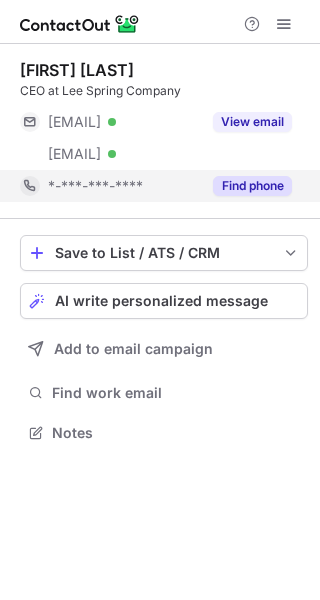 click on "Find phone" at bounding box center [246, 186] 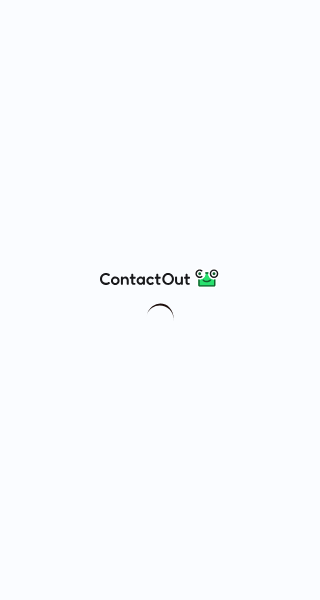 scroll, scrollTop: 0, scrollLeft: 0, axis: both 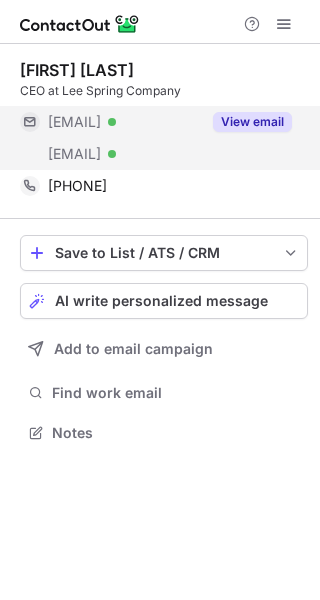 click on "View email" at bounding box center (246, 122) 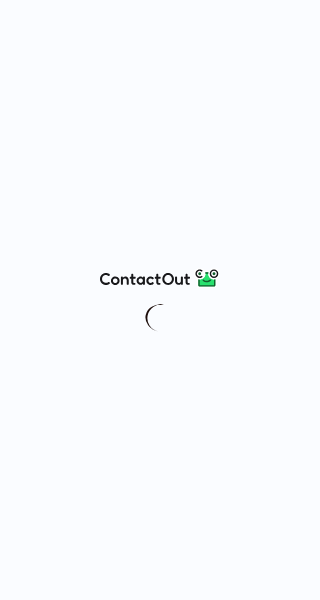 scroll, scrollTop: 0, scrollLeft: 0, axis: both 